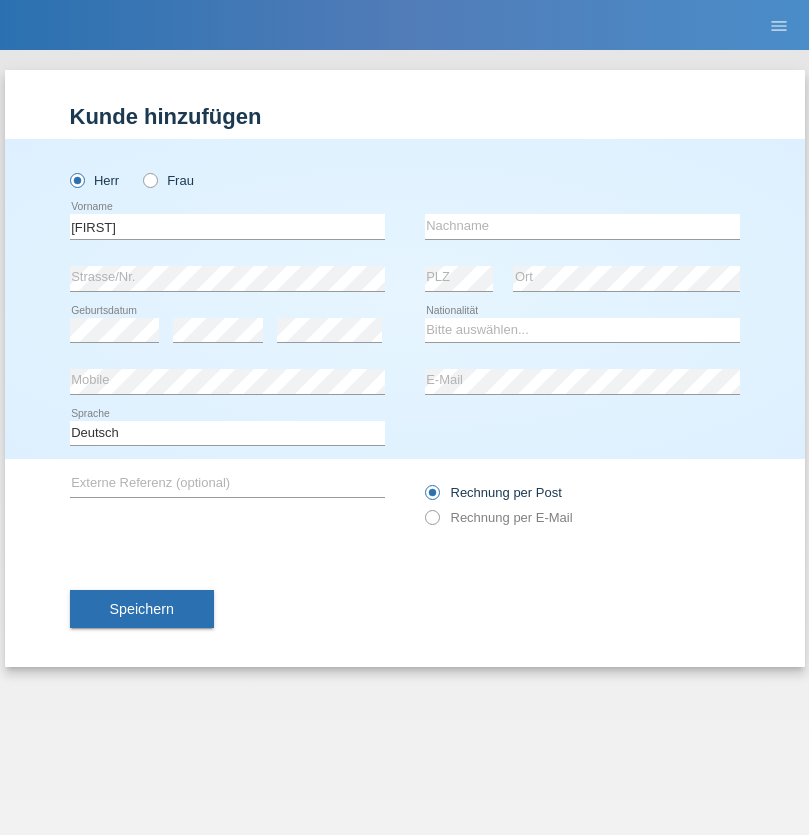 scroll, scrollTop: 0, scrollLeft: 0, axis: both 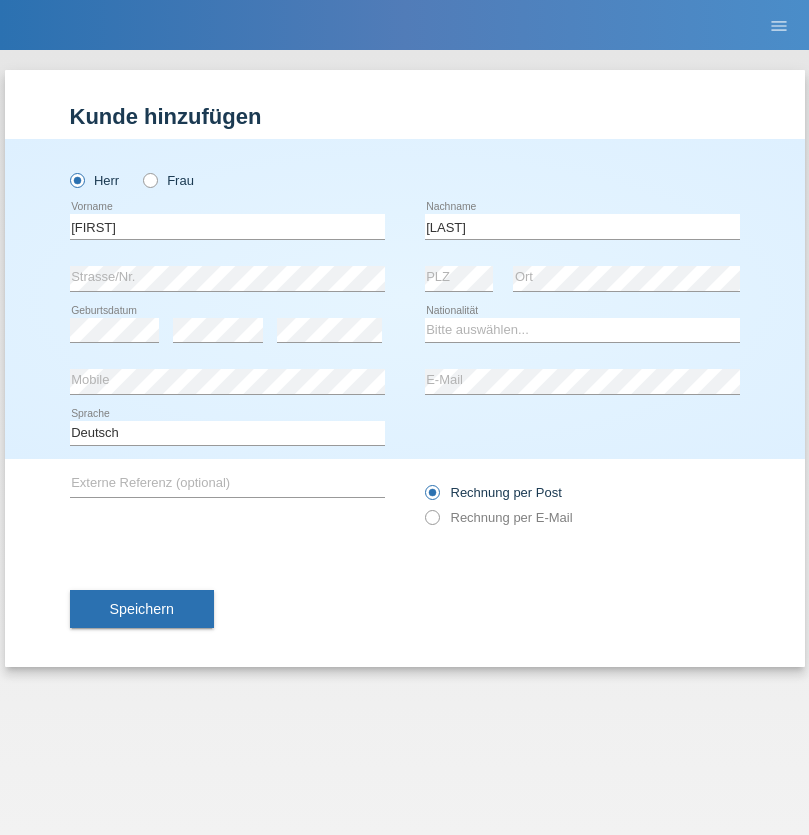 type on "[LAST]" 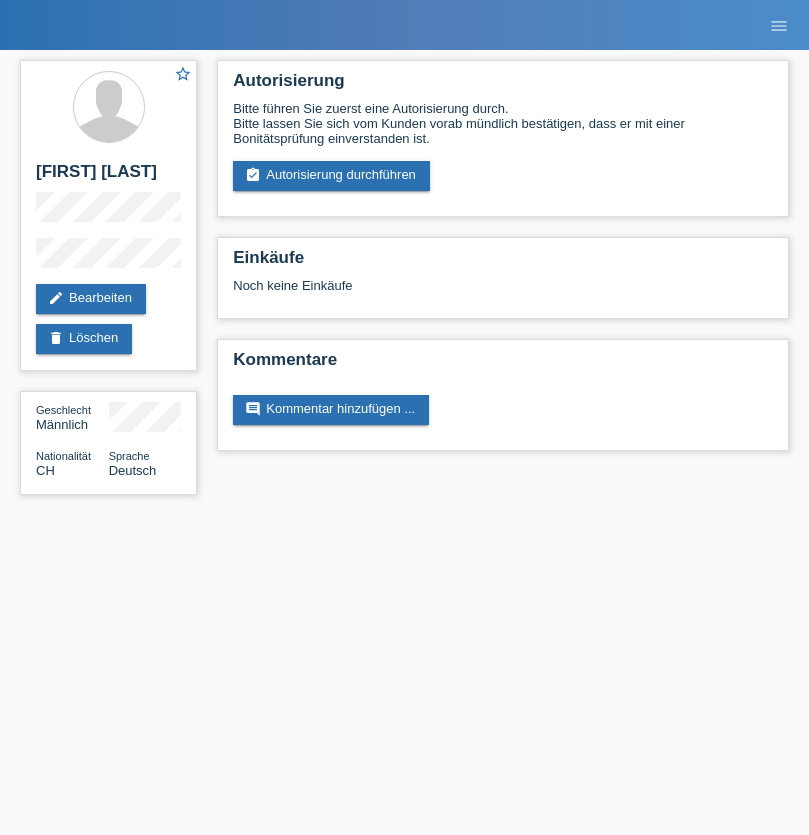 scroll, scrollTop: 0, scrollLeft: 0, axis: both 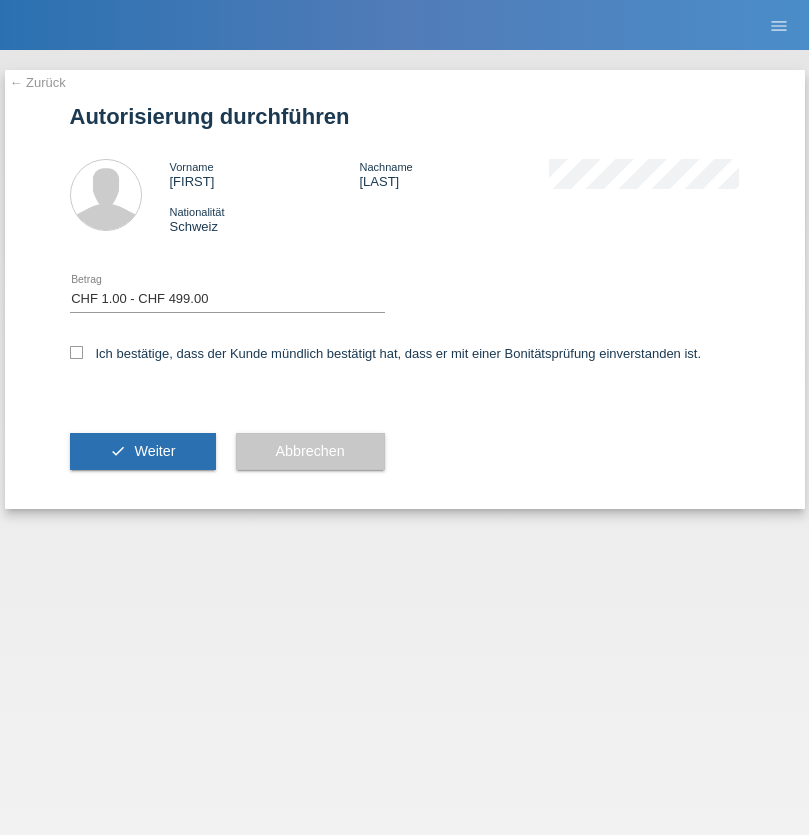 checkbox on "true" 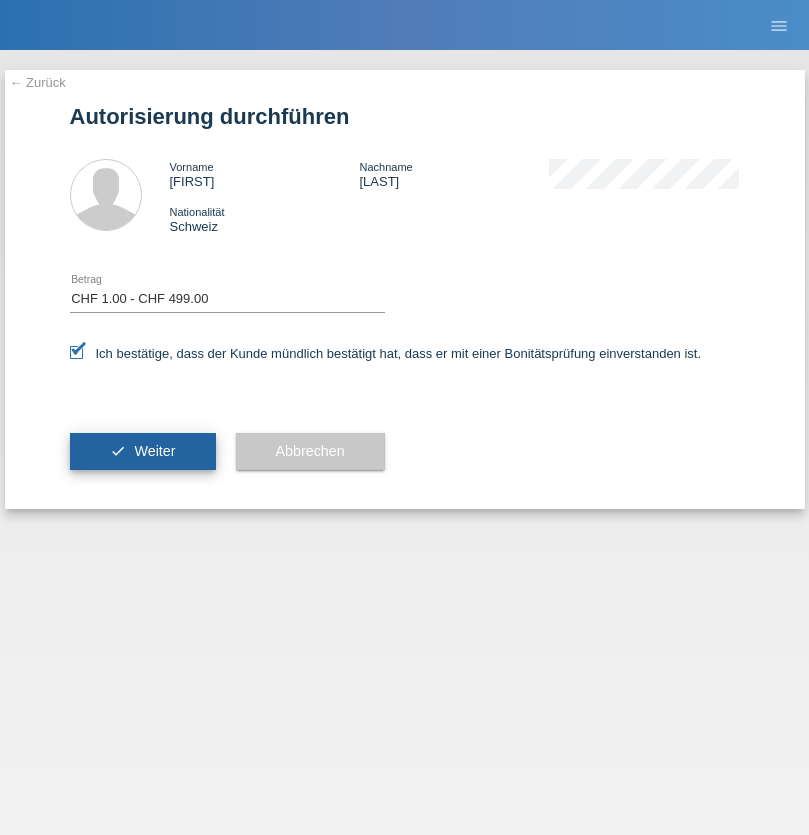 click on "Weiter" at bounding box center [154, 451] 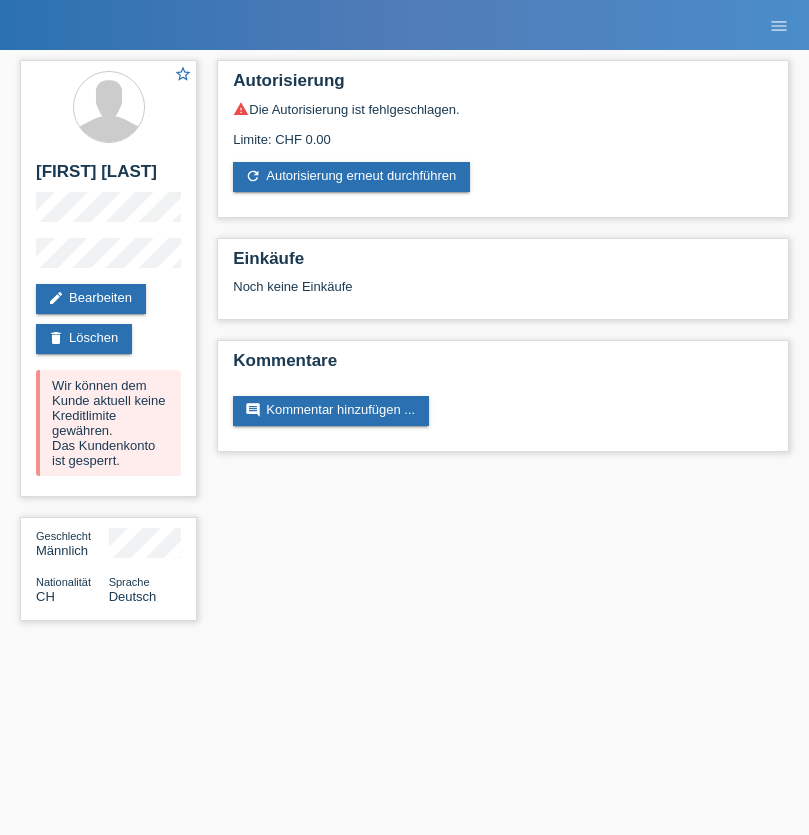 scroll, scrollTop: 0, scrollLeft: 0, axis: both 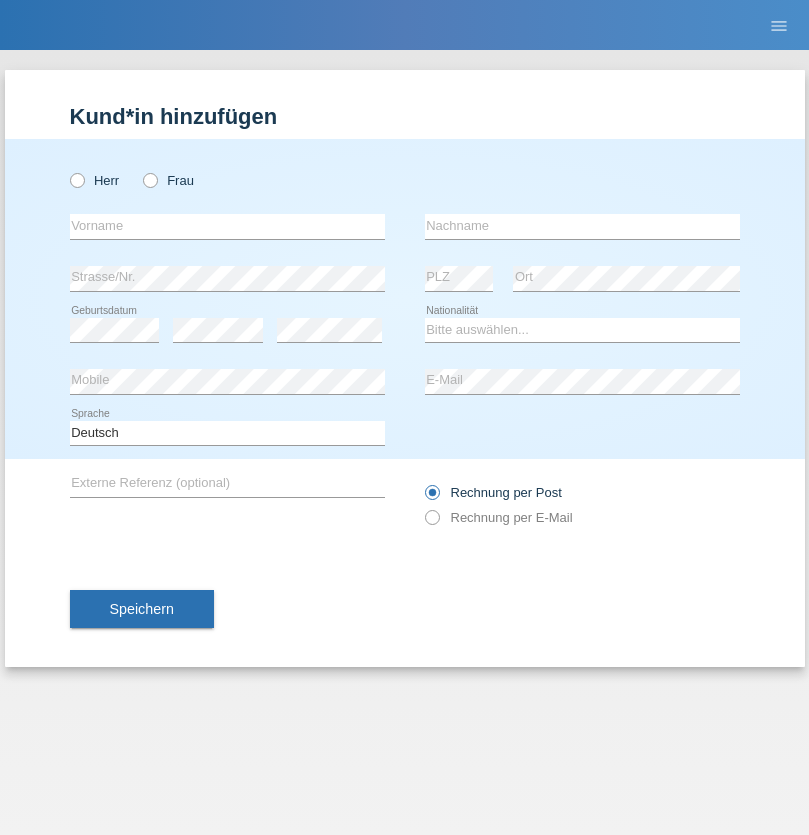 radio on "true" 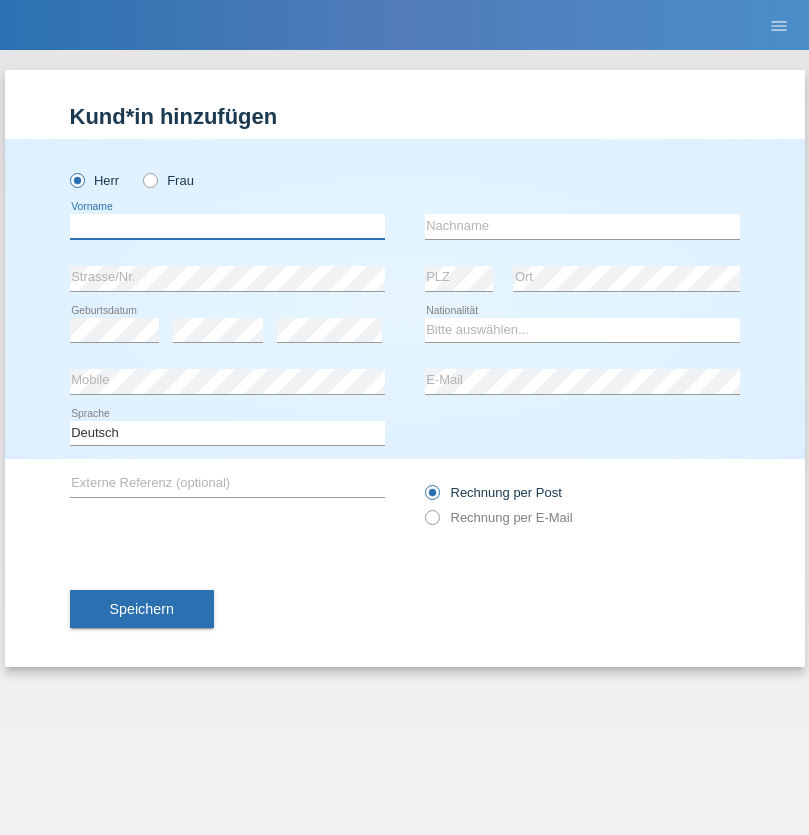 click at bounding box center (227, 226) 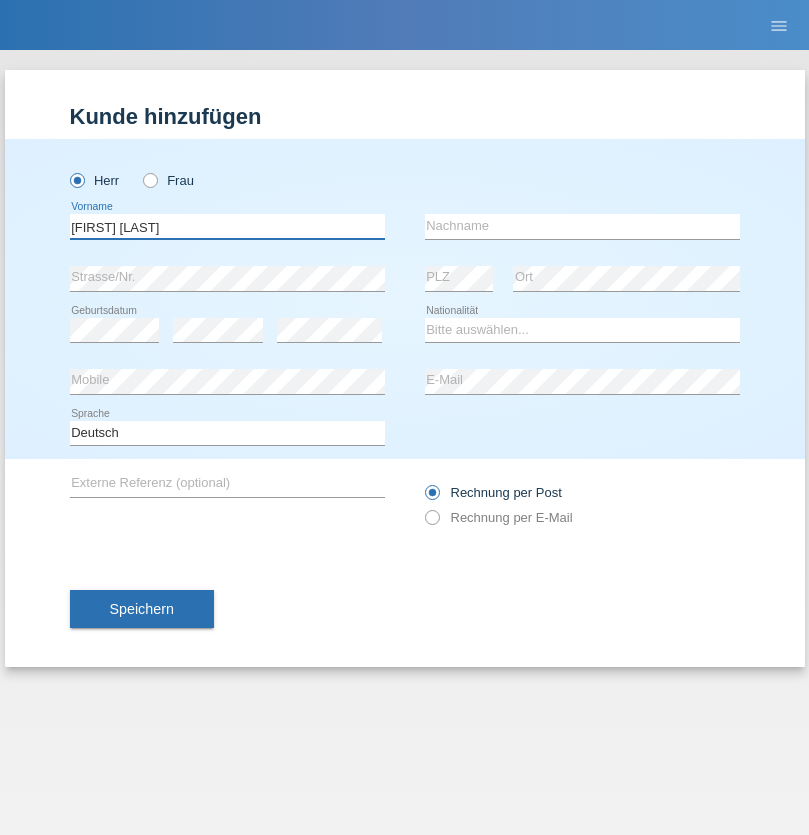 type on "[FIRST] [LAST]" 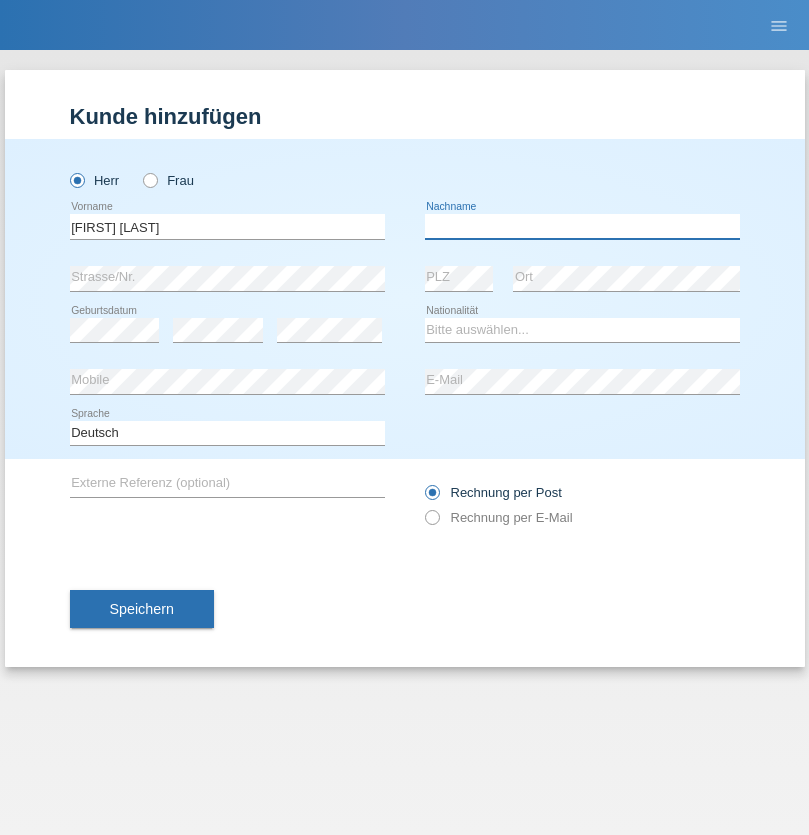 click at bounding box center [582, 226] 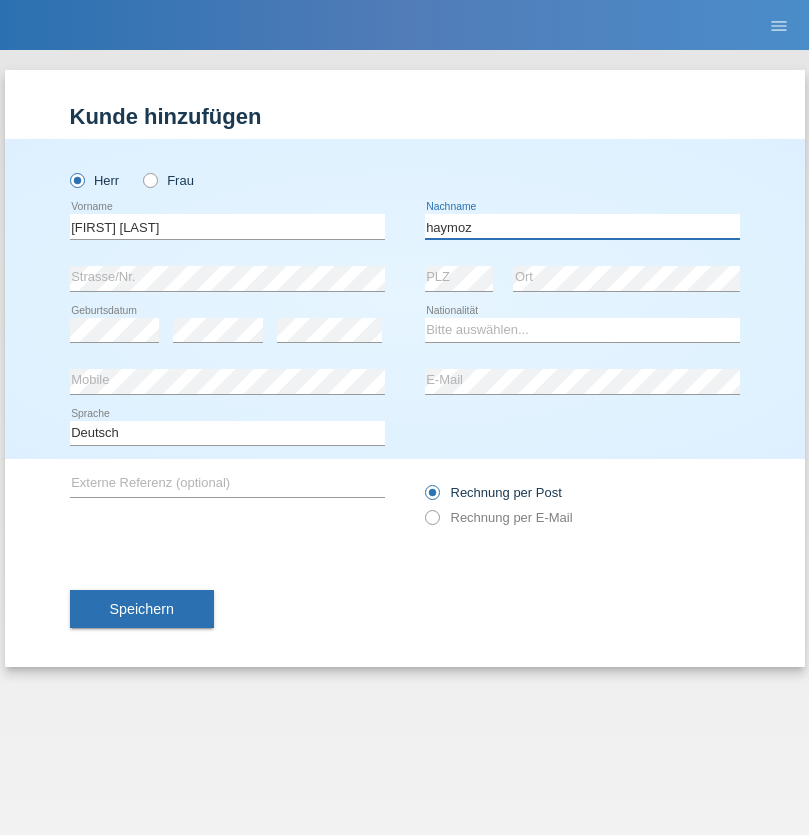 type on "haymoz" 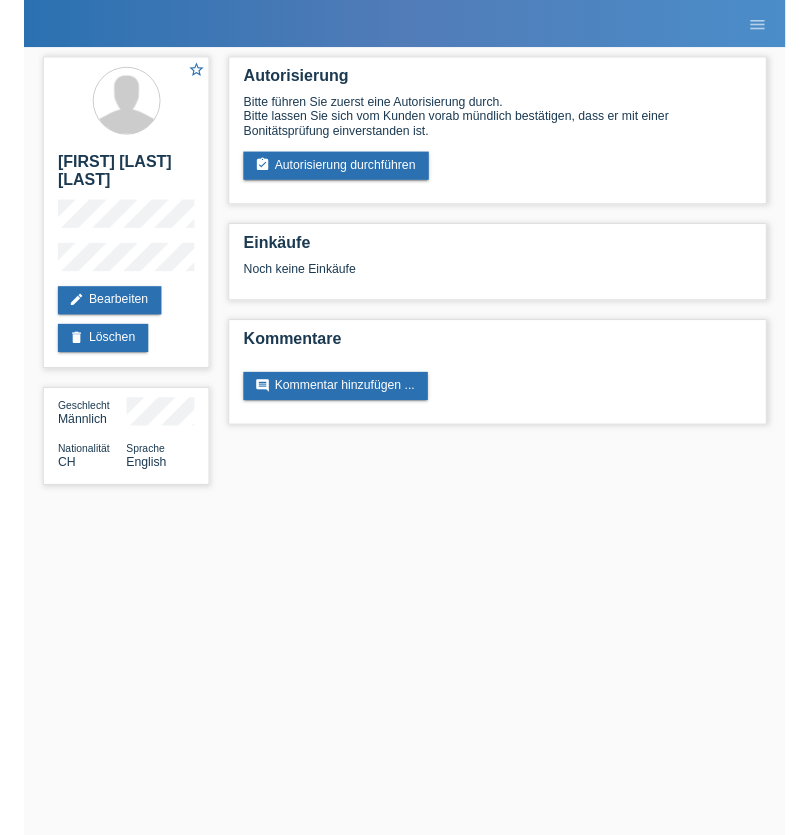 scroll, scrollTop: 0, scrollLeft: 0, axis: both 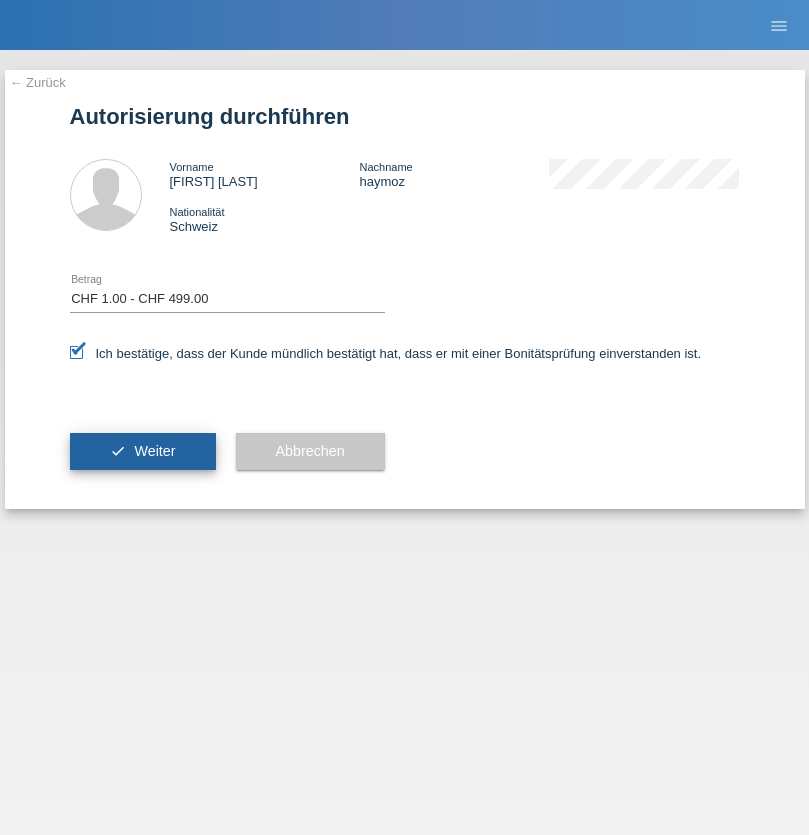 click on "Weiter" at bounding box center [154, 451] 